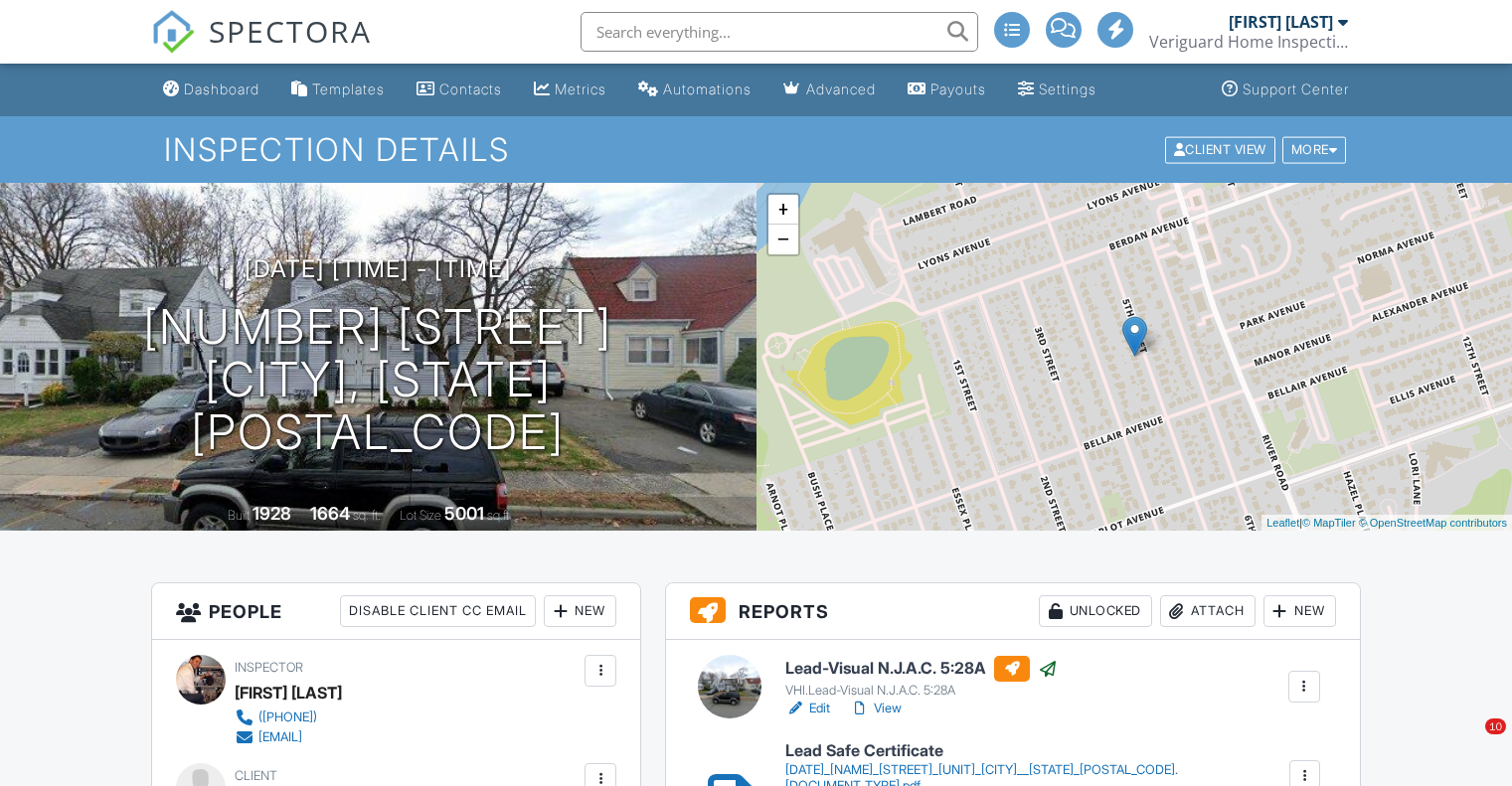 scroll, scrollTop: 2460, scrollLeft: 0, axis: vertical 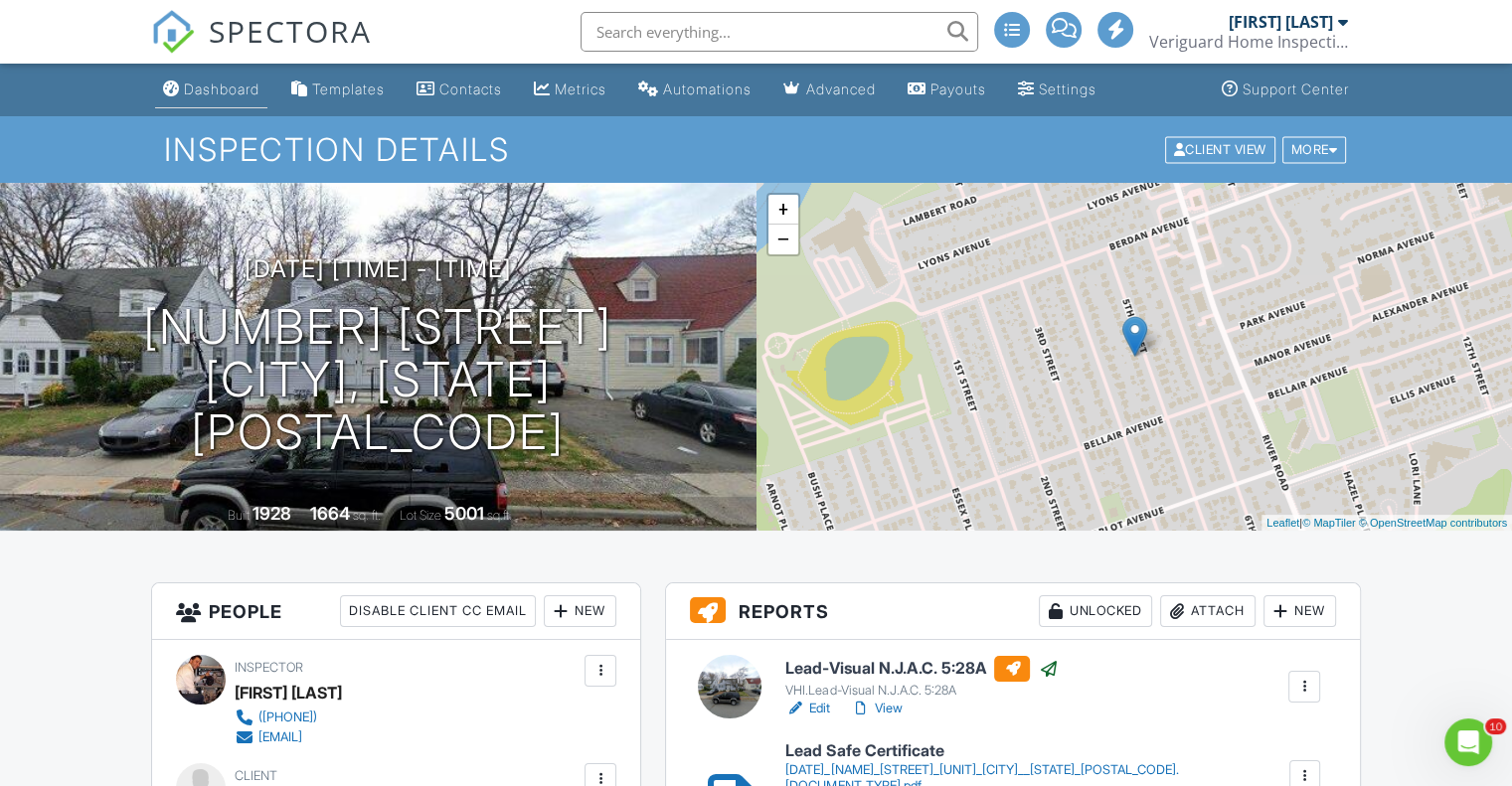 click on "Dashboard" at bounding box center (222, 88) 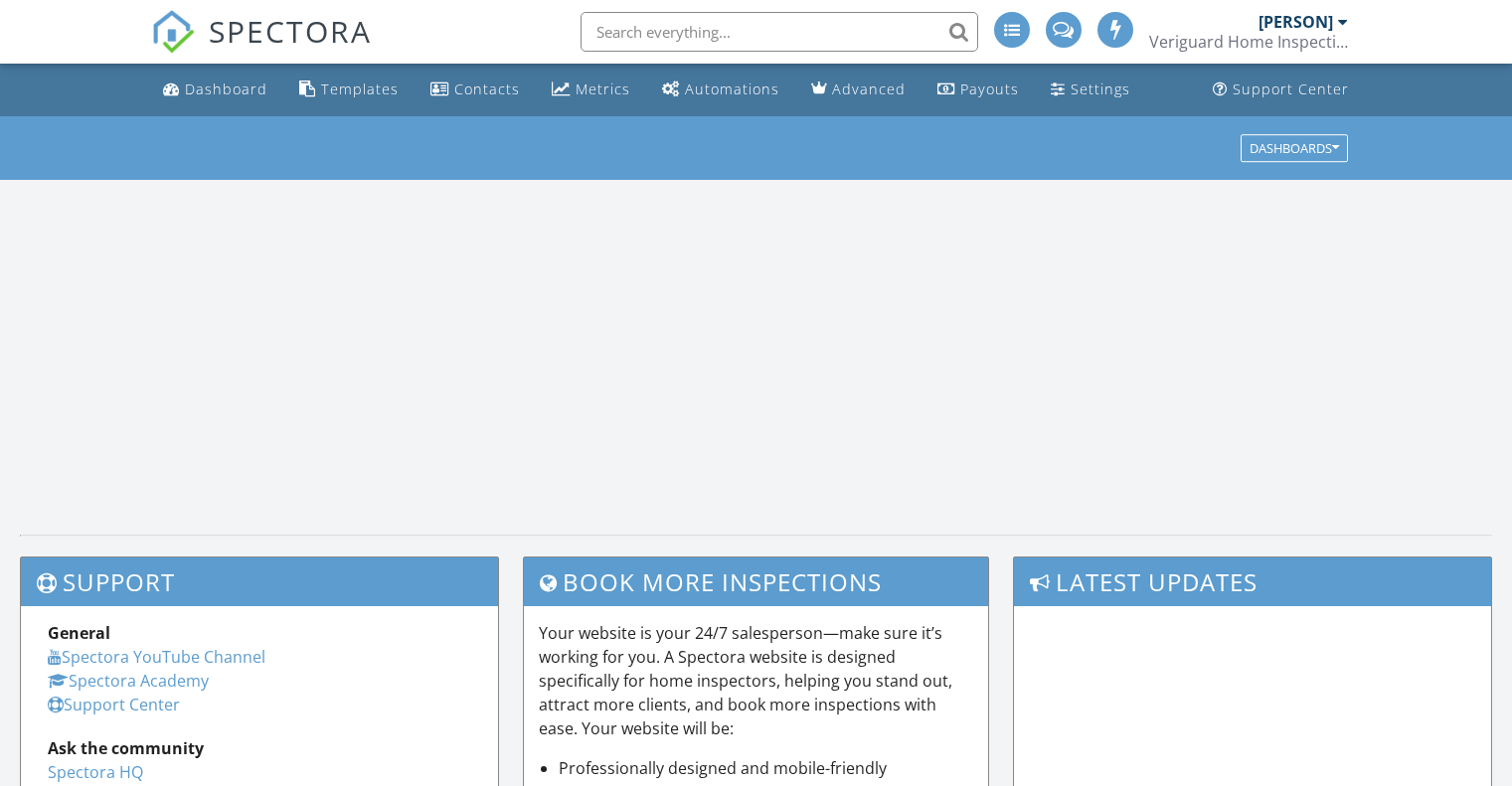 scroll, scrollTop: 0, scrollLeft: 0, axis: both 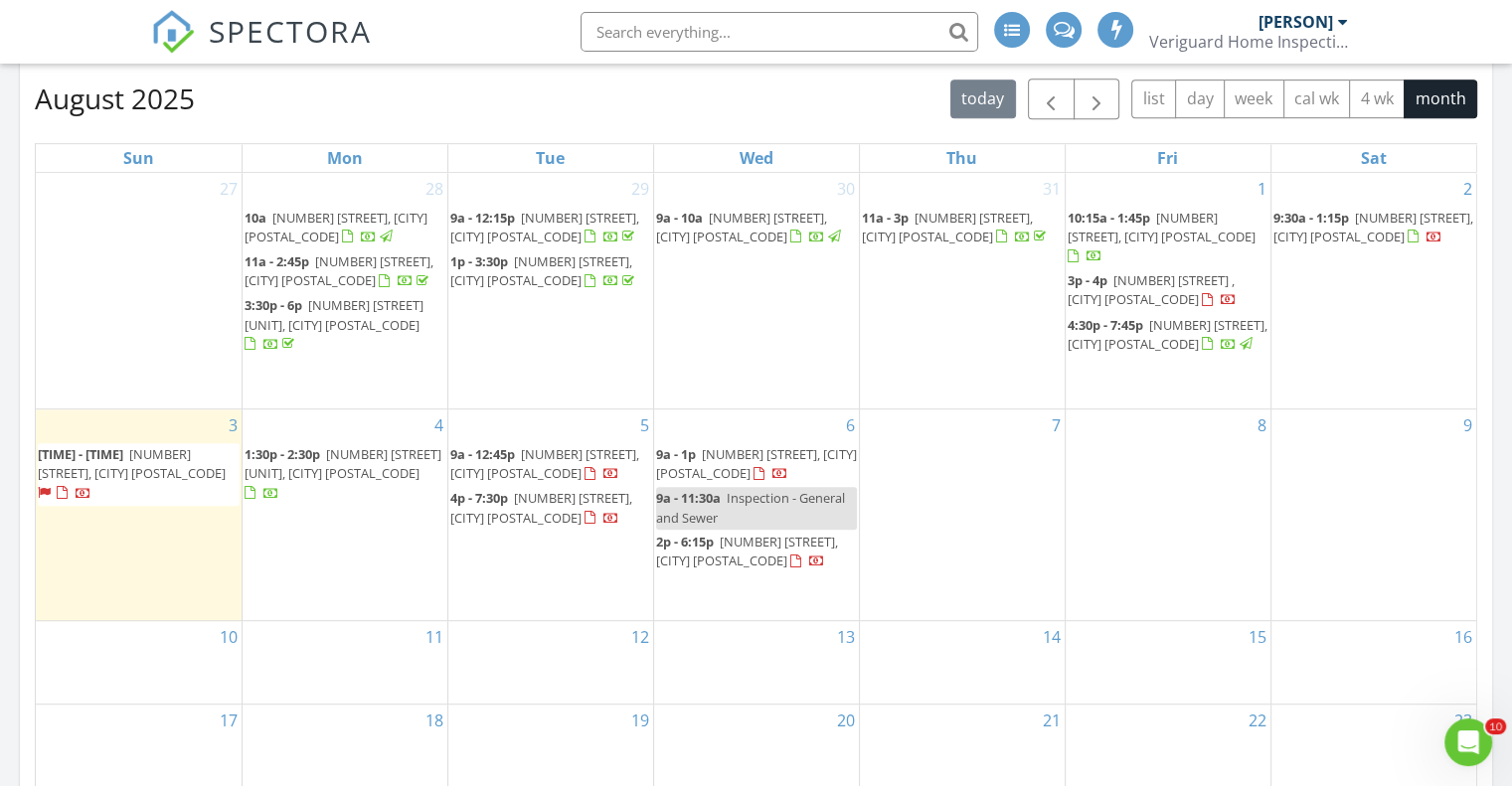 click on "10:15a - 1:45p" at bounding box center [1108, 218] 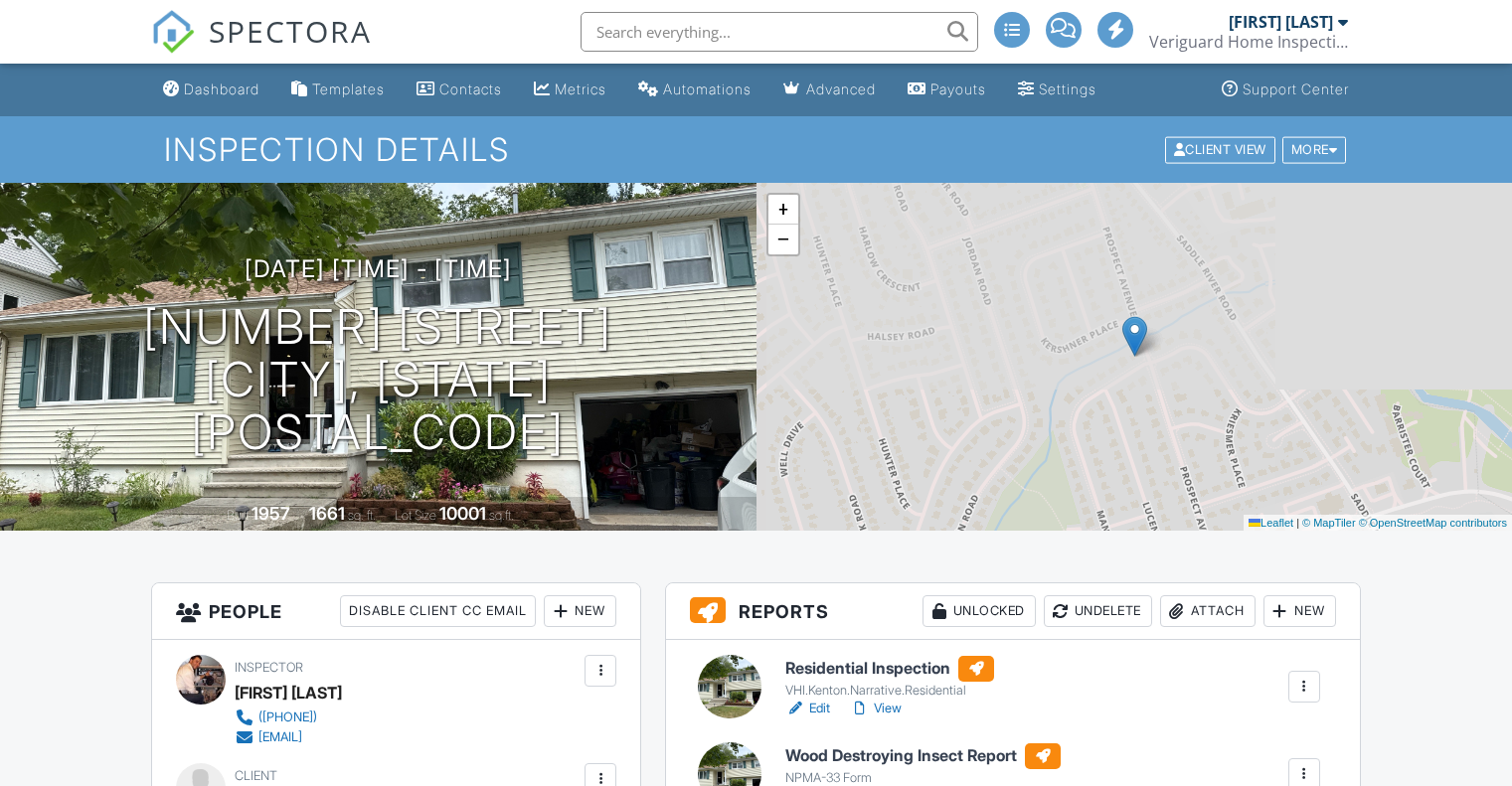 scroll, scrollTop: 0, scrollLeft: 0, axis: both 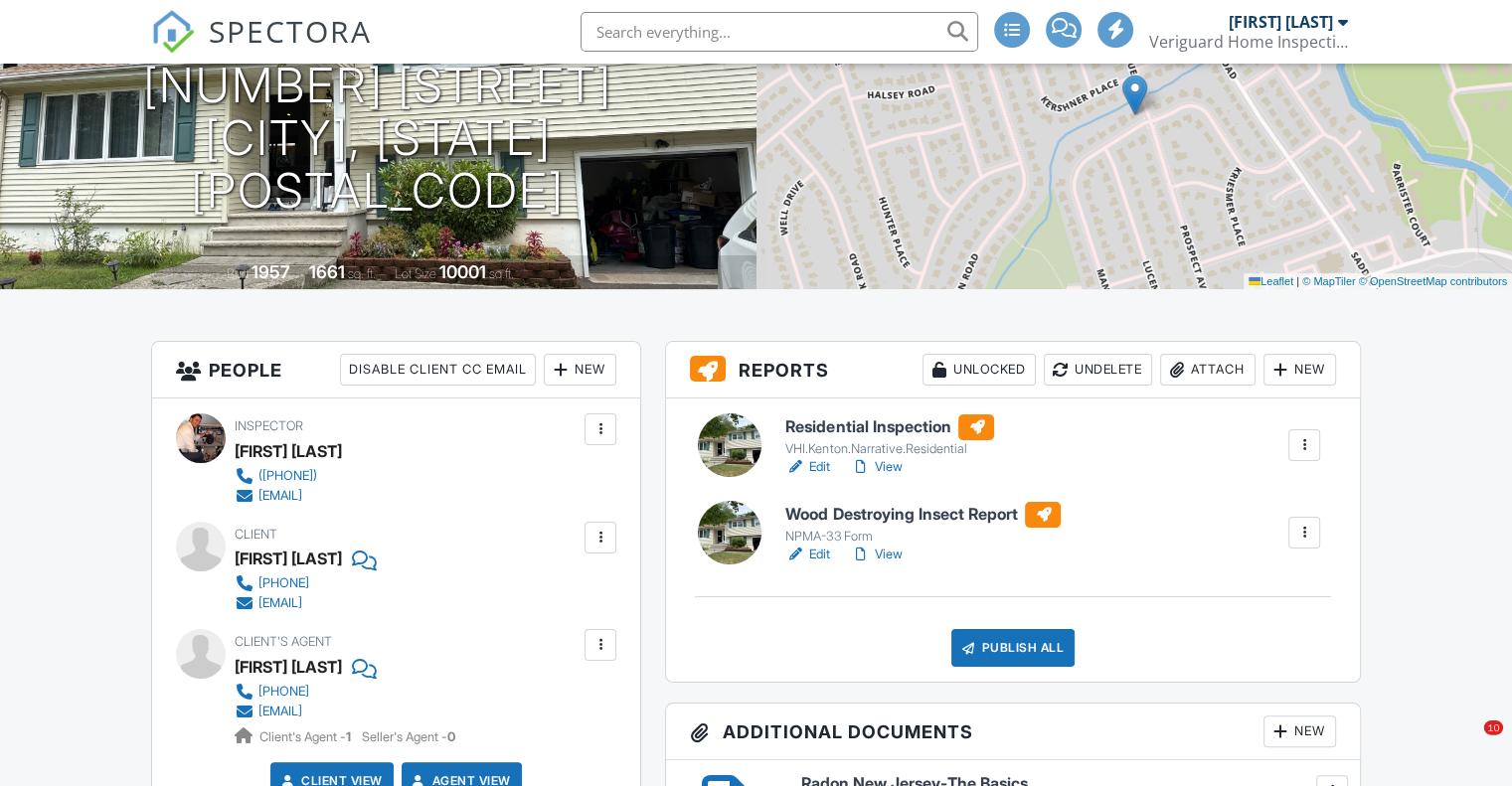 click on "Edit" at bounding box center [807, 554] 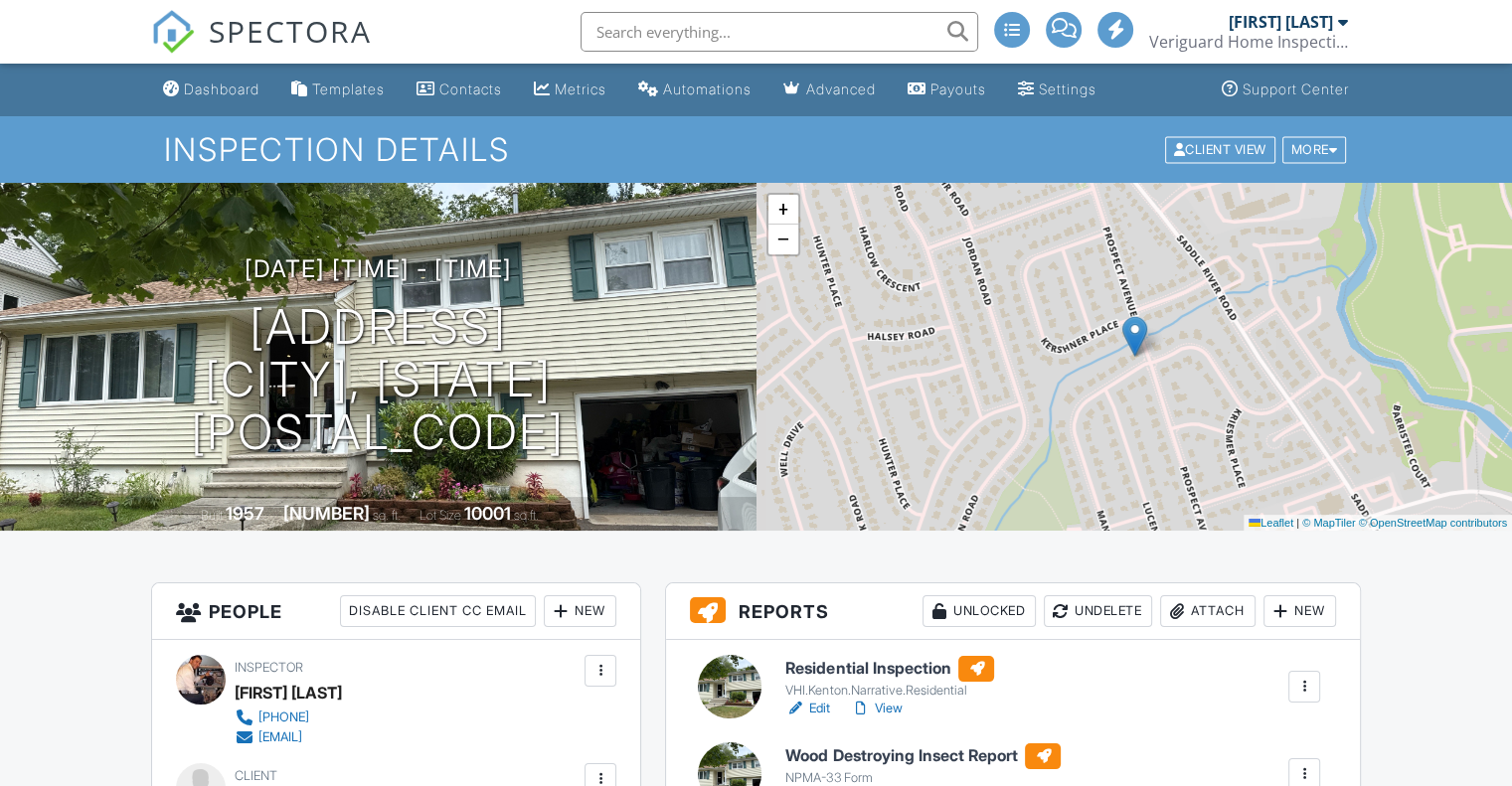 scroll, scrollTop: 289, scrollLeft: 0, axis: vertical 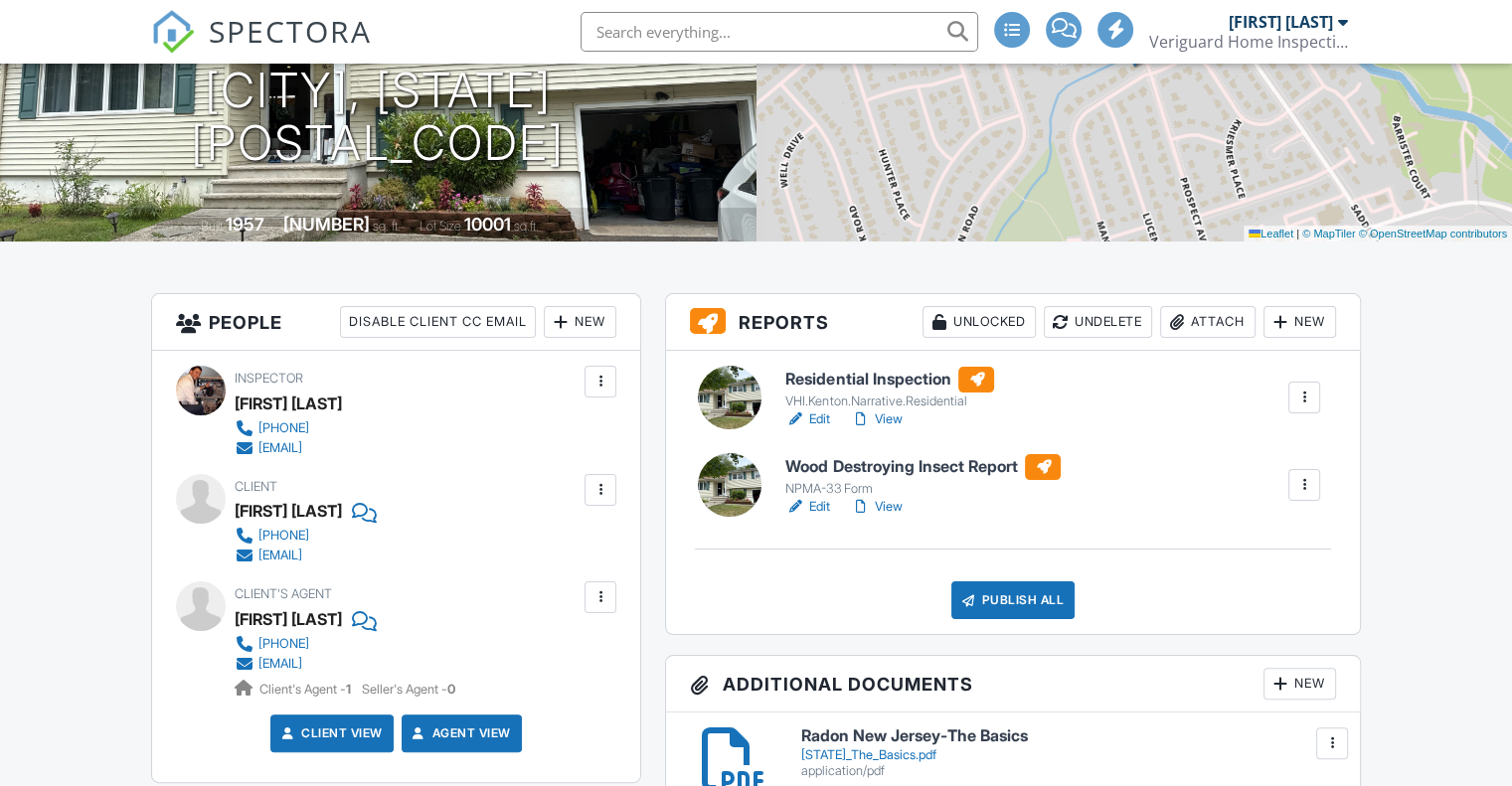 click on "View" at bounding box center (876, 419) 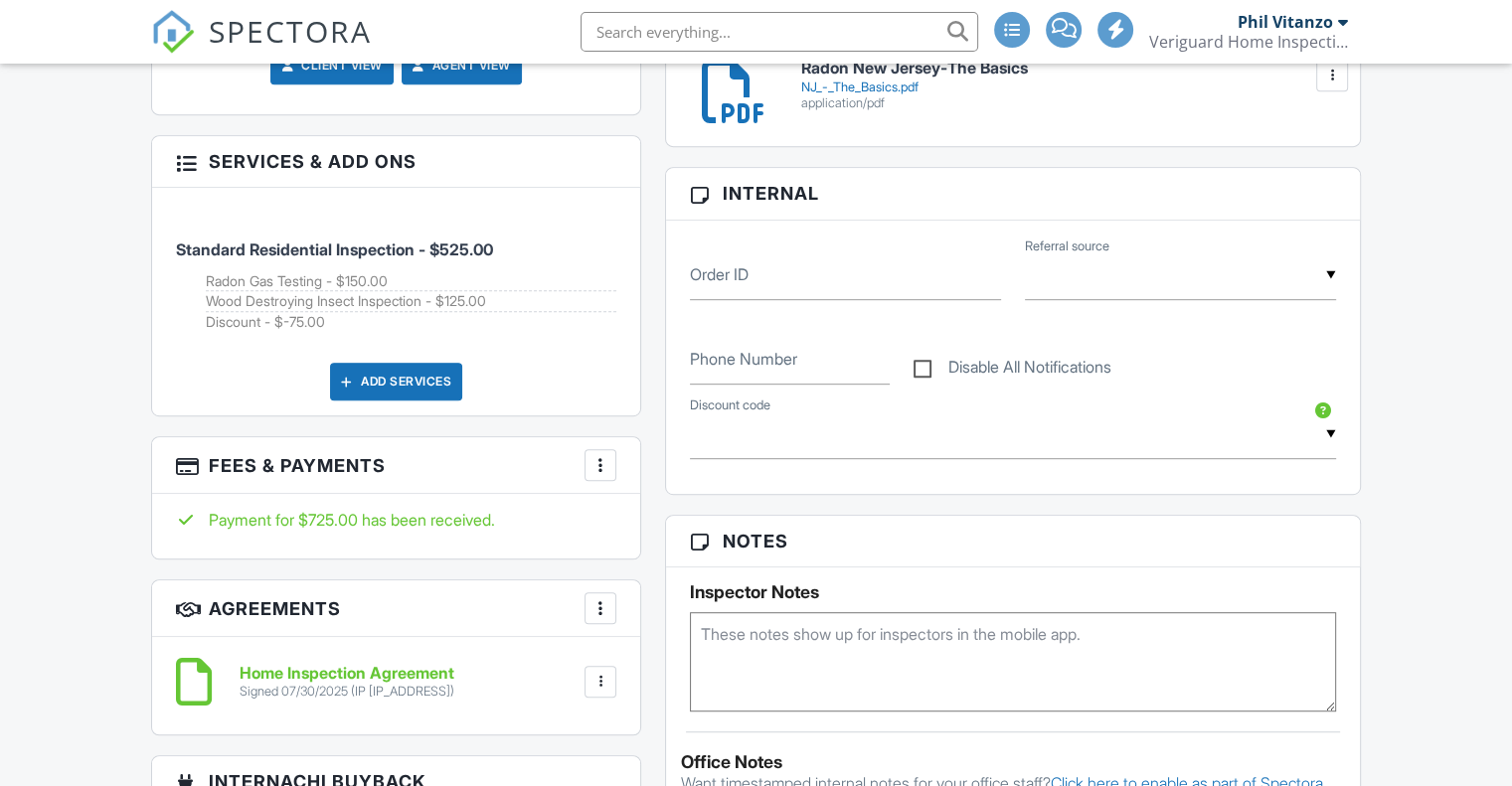 scroll, scrollTop: 958, scrollLeft: 0, axis: vertical 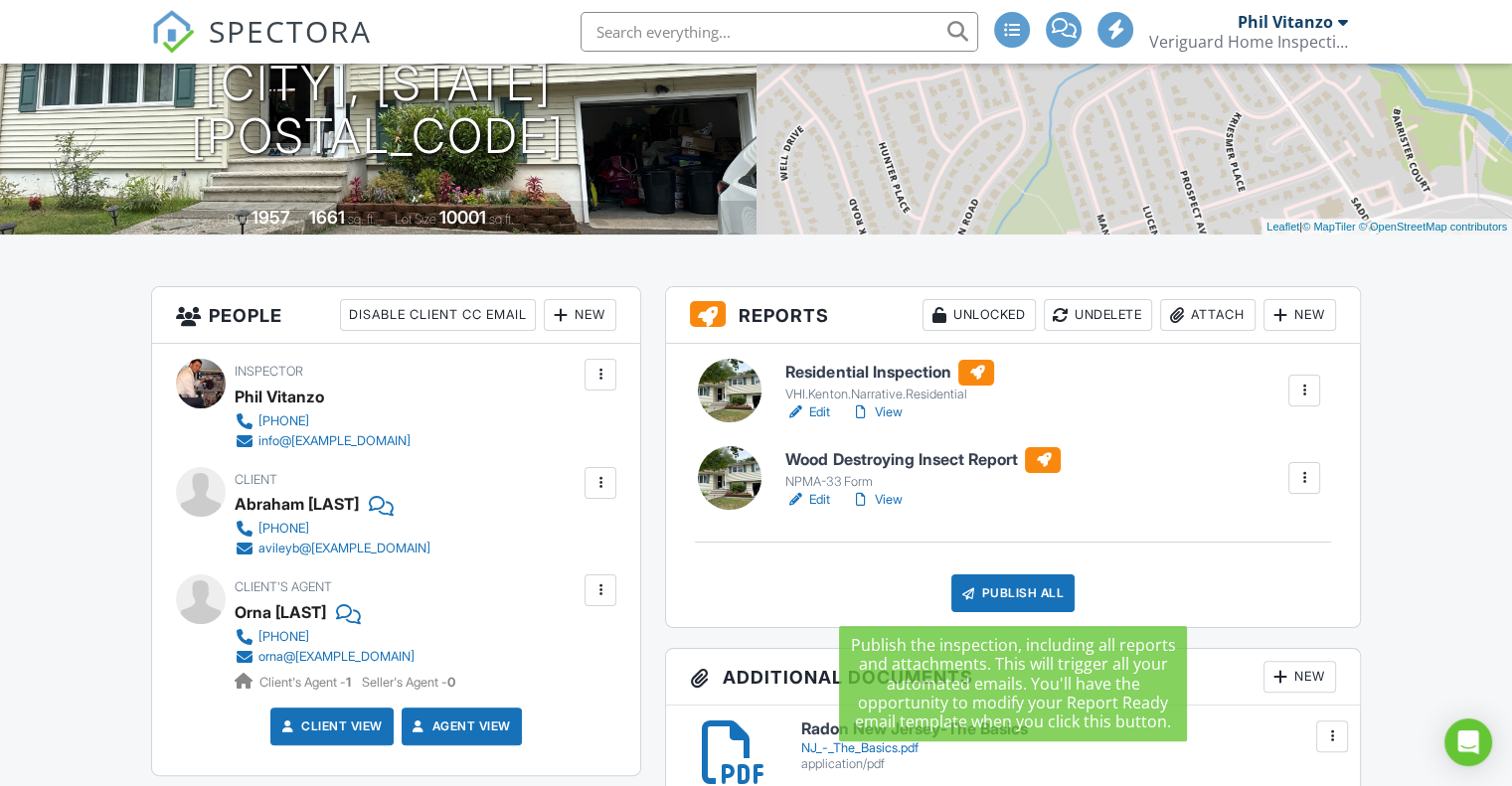 click on "Publish All" at bounding box center [1013, 593] 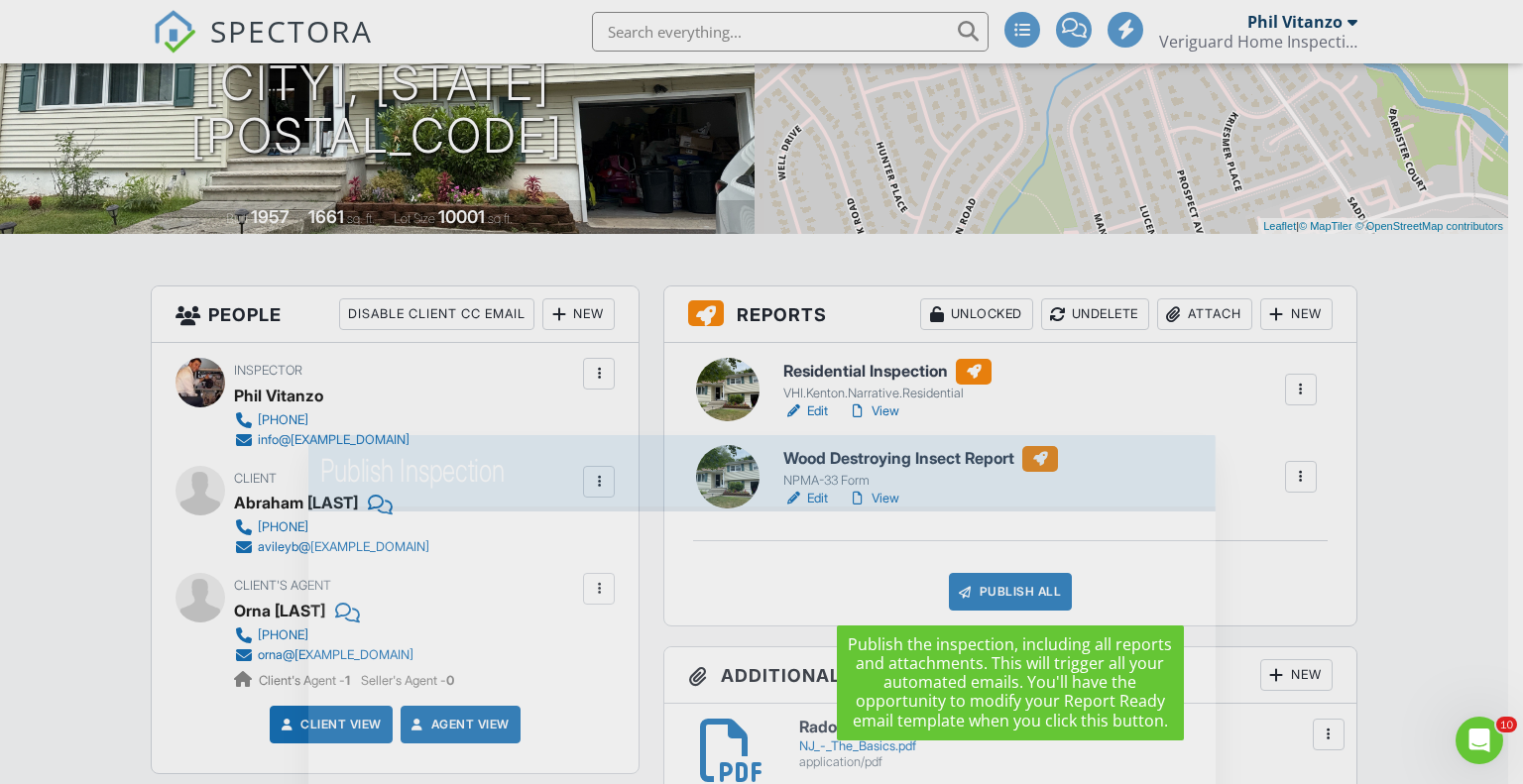 scroll, scrollTop: 0, scrollLeft: 0, axis: both 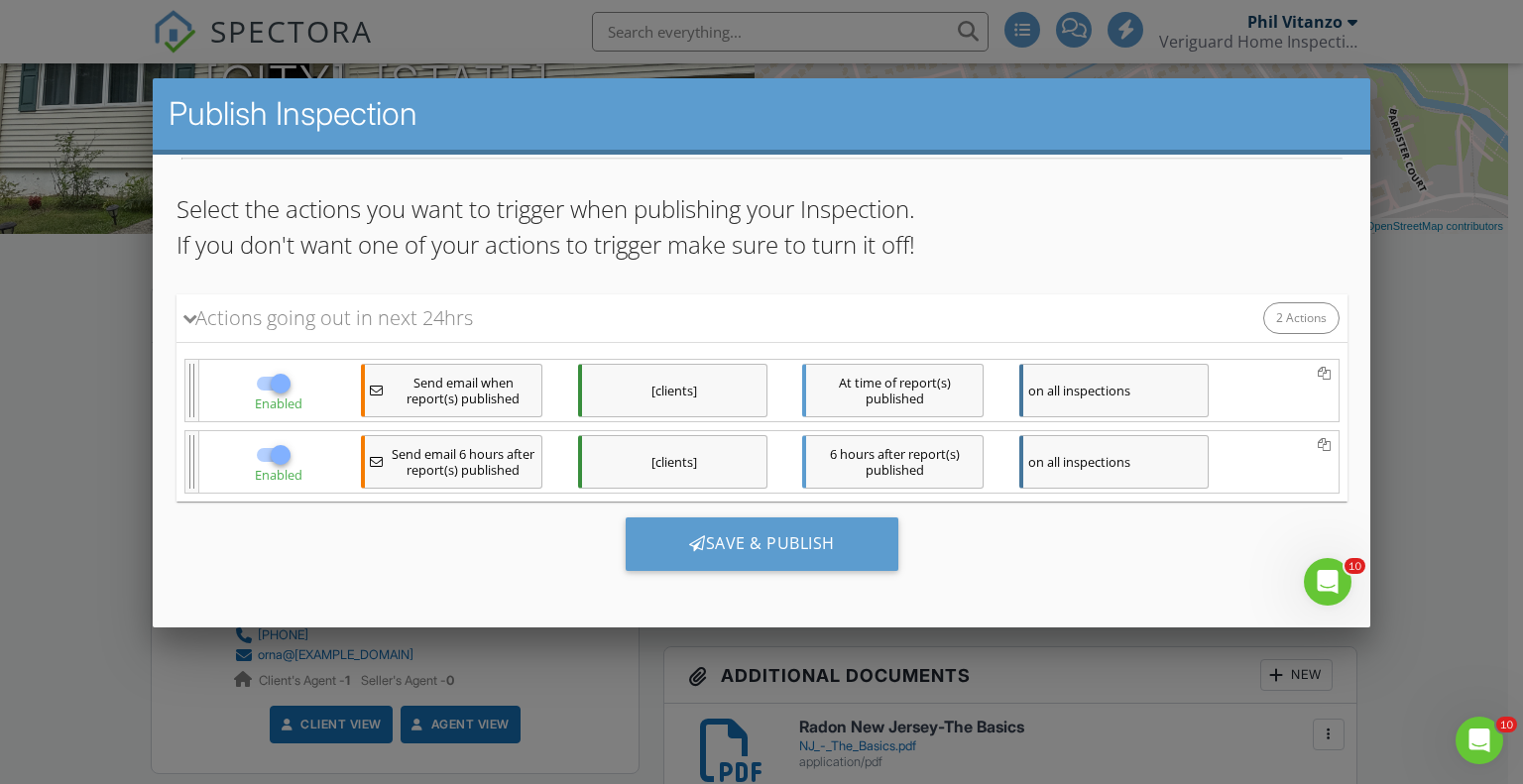 click on "[clients]" at bounding box center [671, 391] 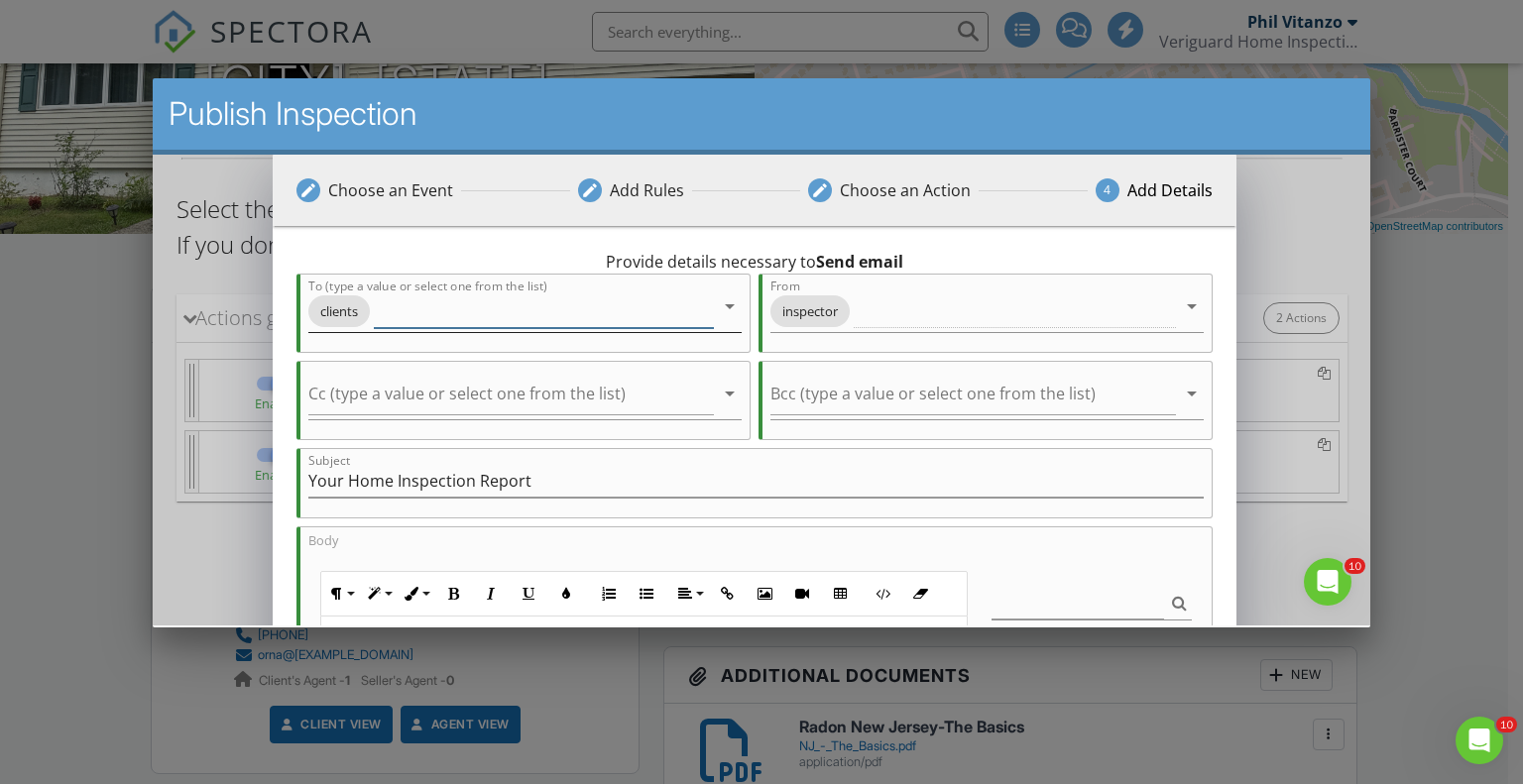 click on "arrow_drop_down" at bounding box center (729, 306) 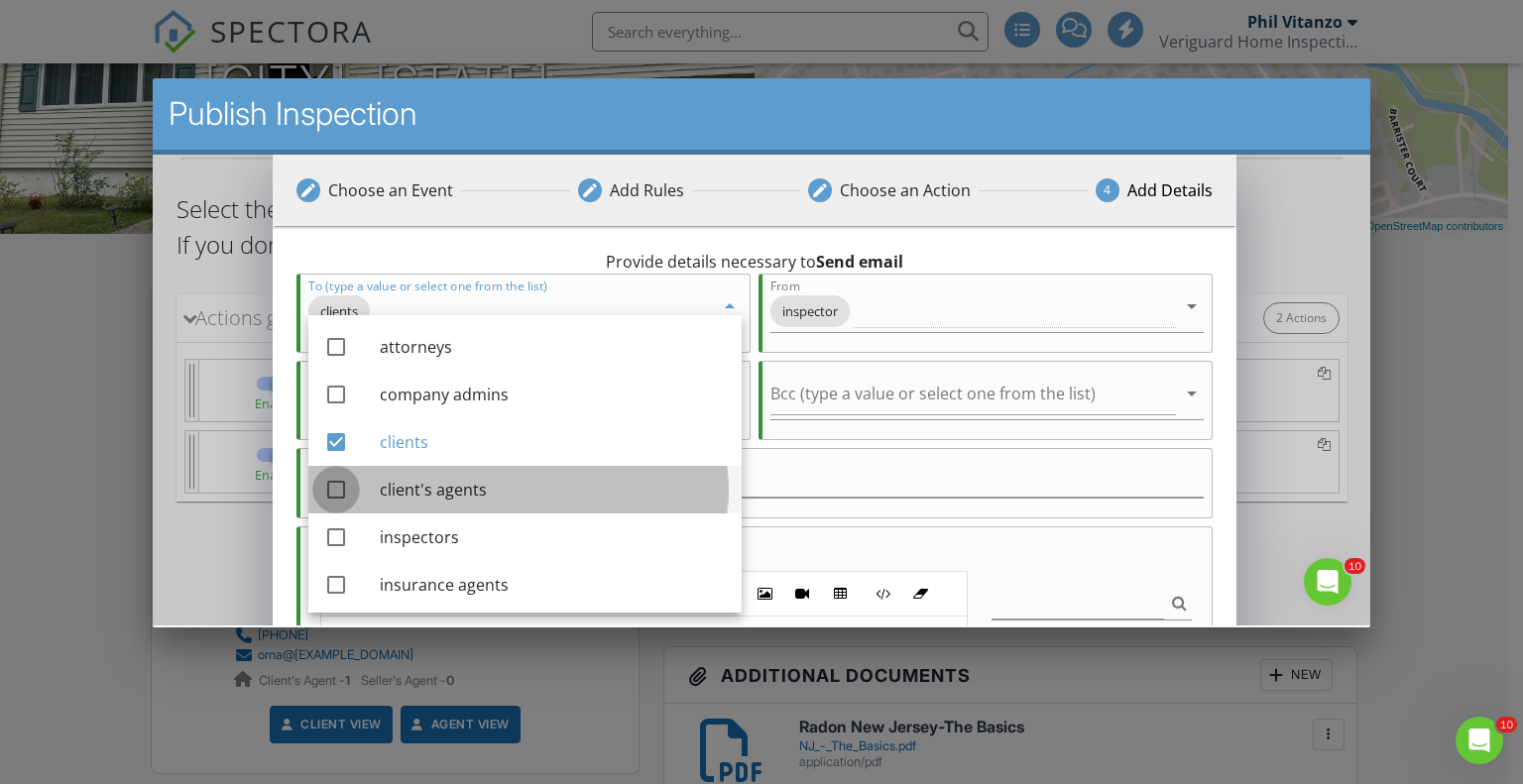 click at bounding box center (335, 490) 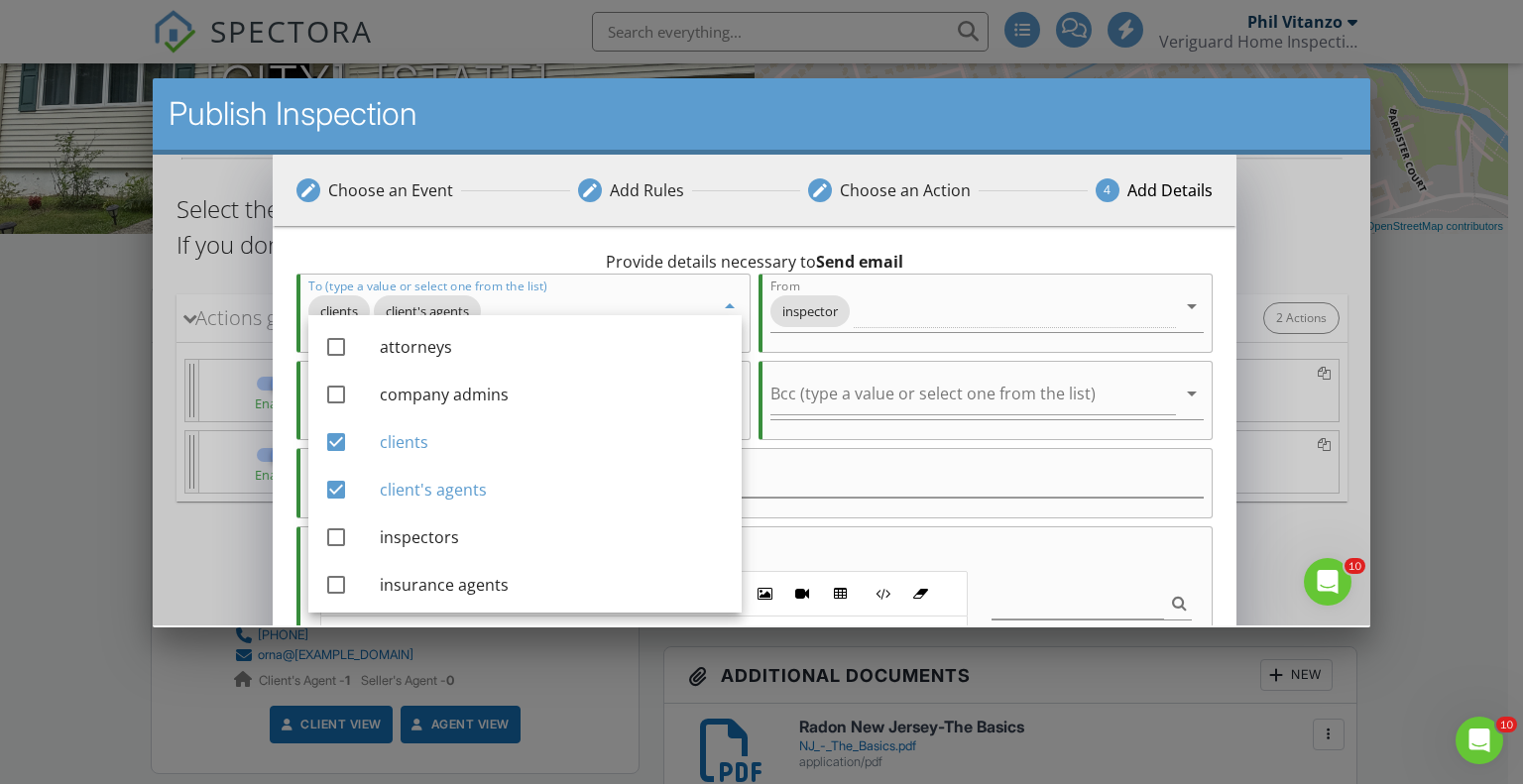 click on "Subject Your Home Inspection Report" at bounding box center (755, 485) 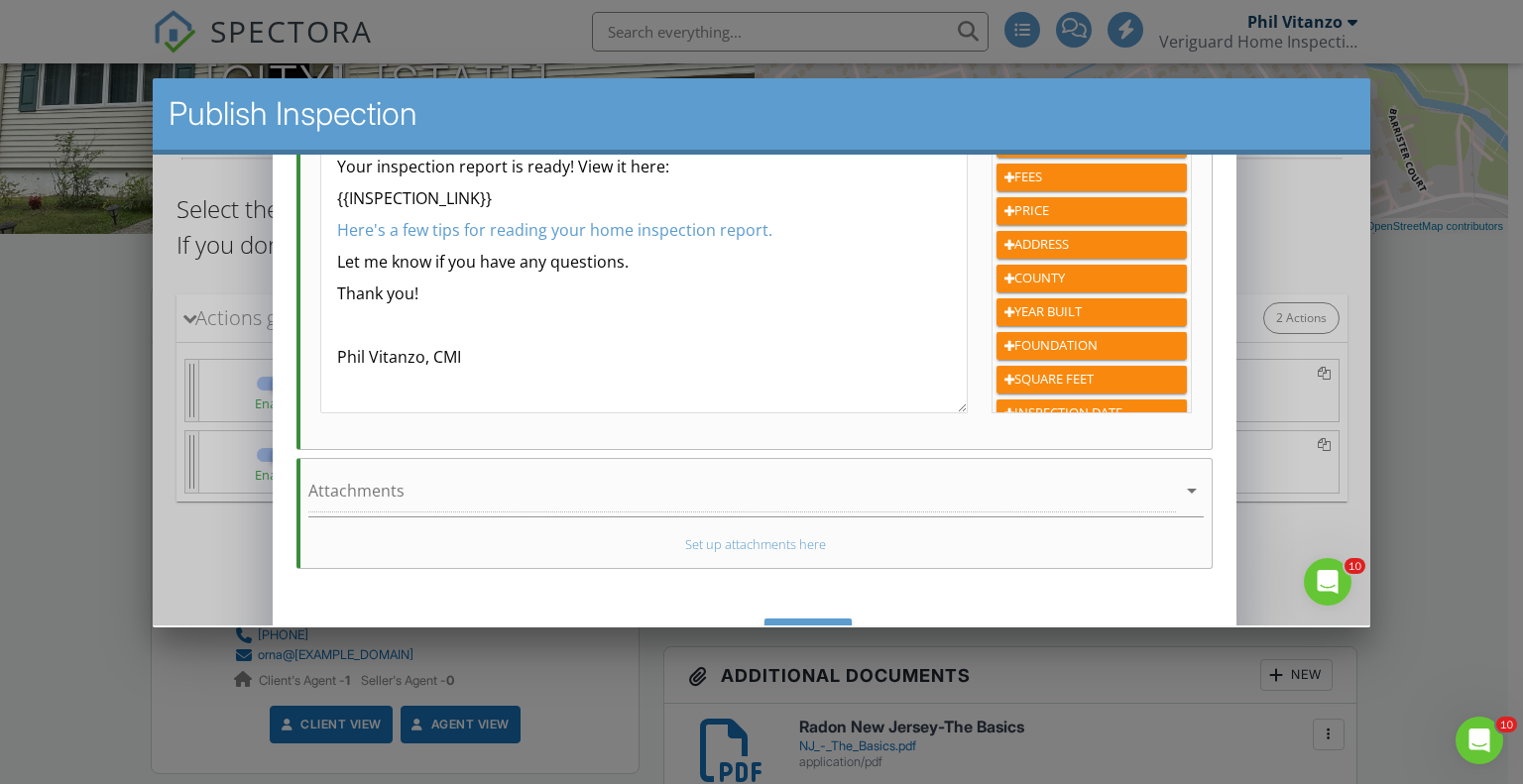 scroll, scrollTop: 570, scrollLeft: 0, axis: vertical 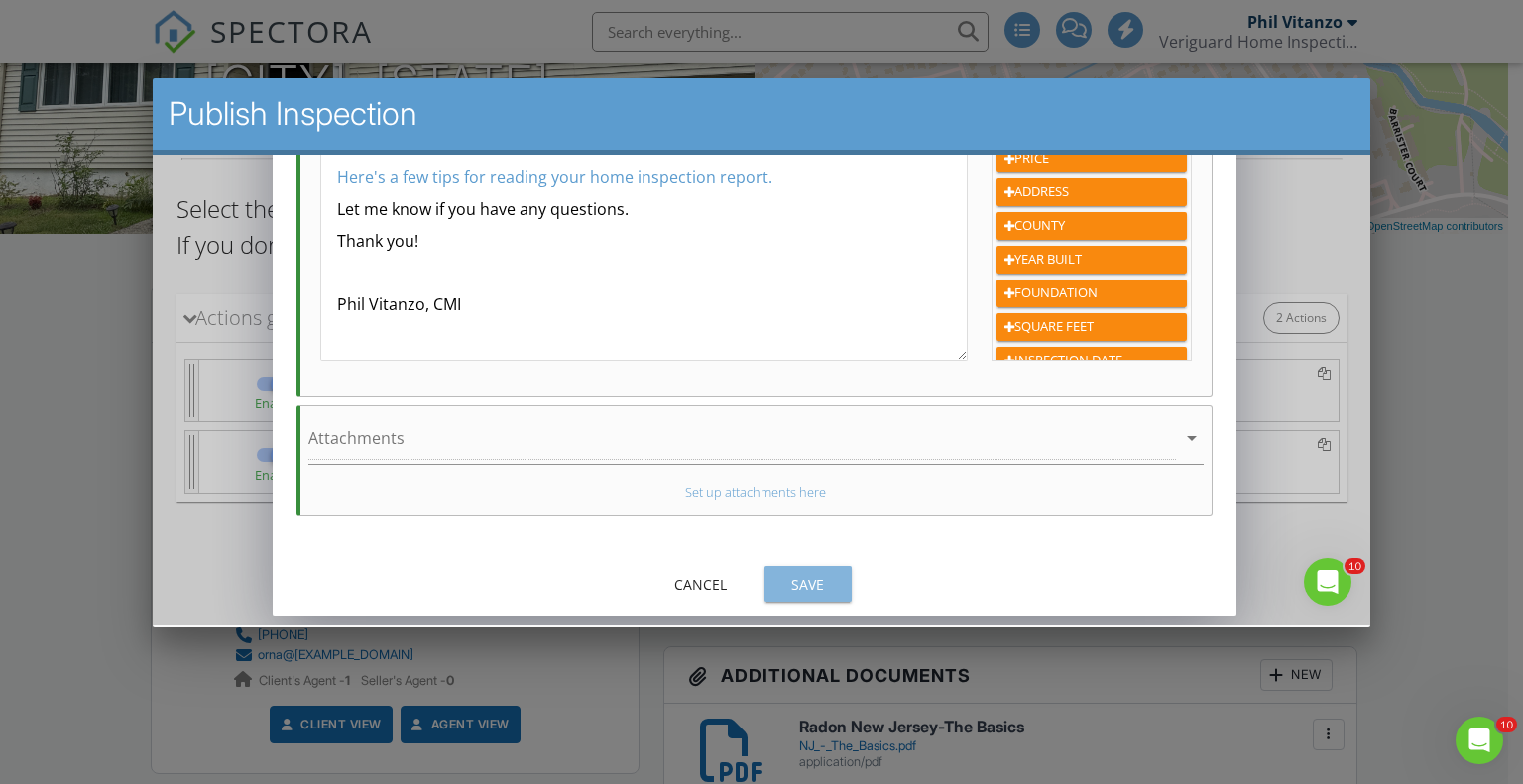 click on "Save" at bounding box center [807, 584] 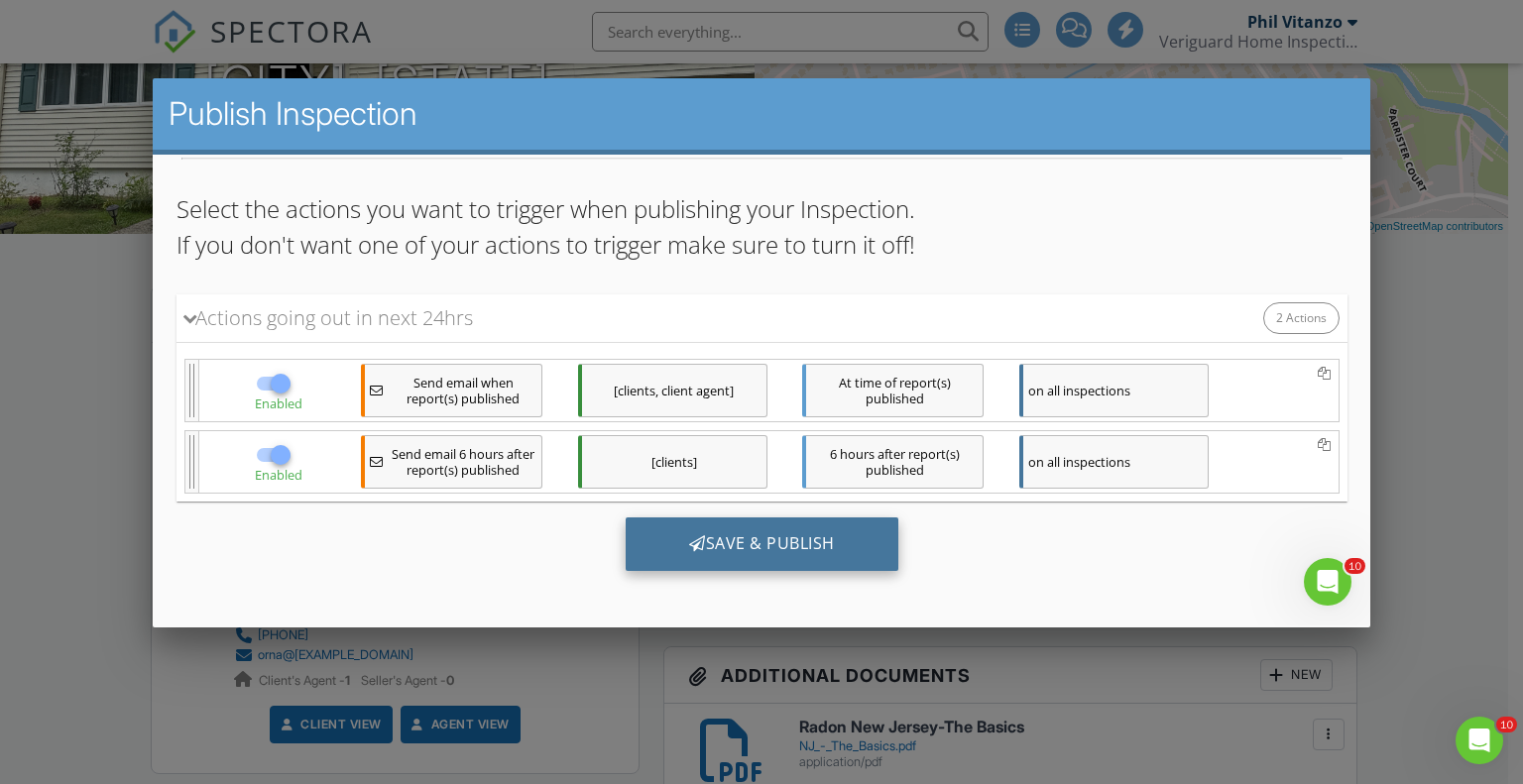 click on "Save & Publish" at bounding box center (761, 544) 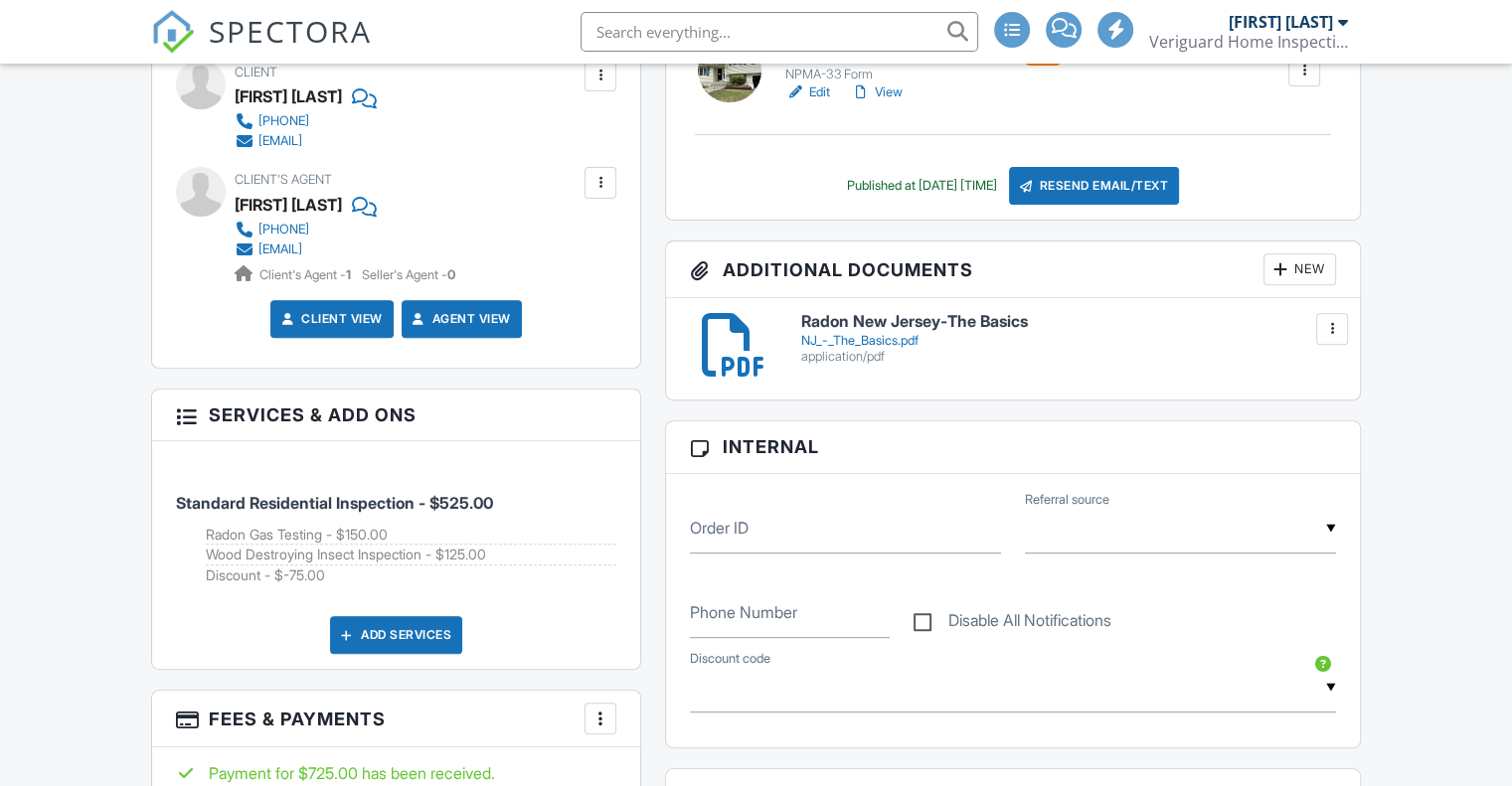 scroll, scrollTop: 0, scrollLeft: 0, axis: both 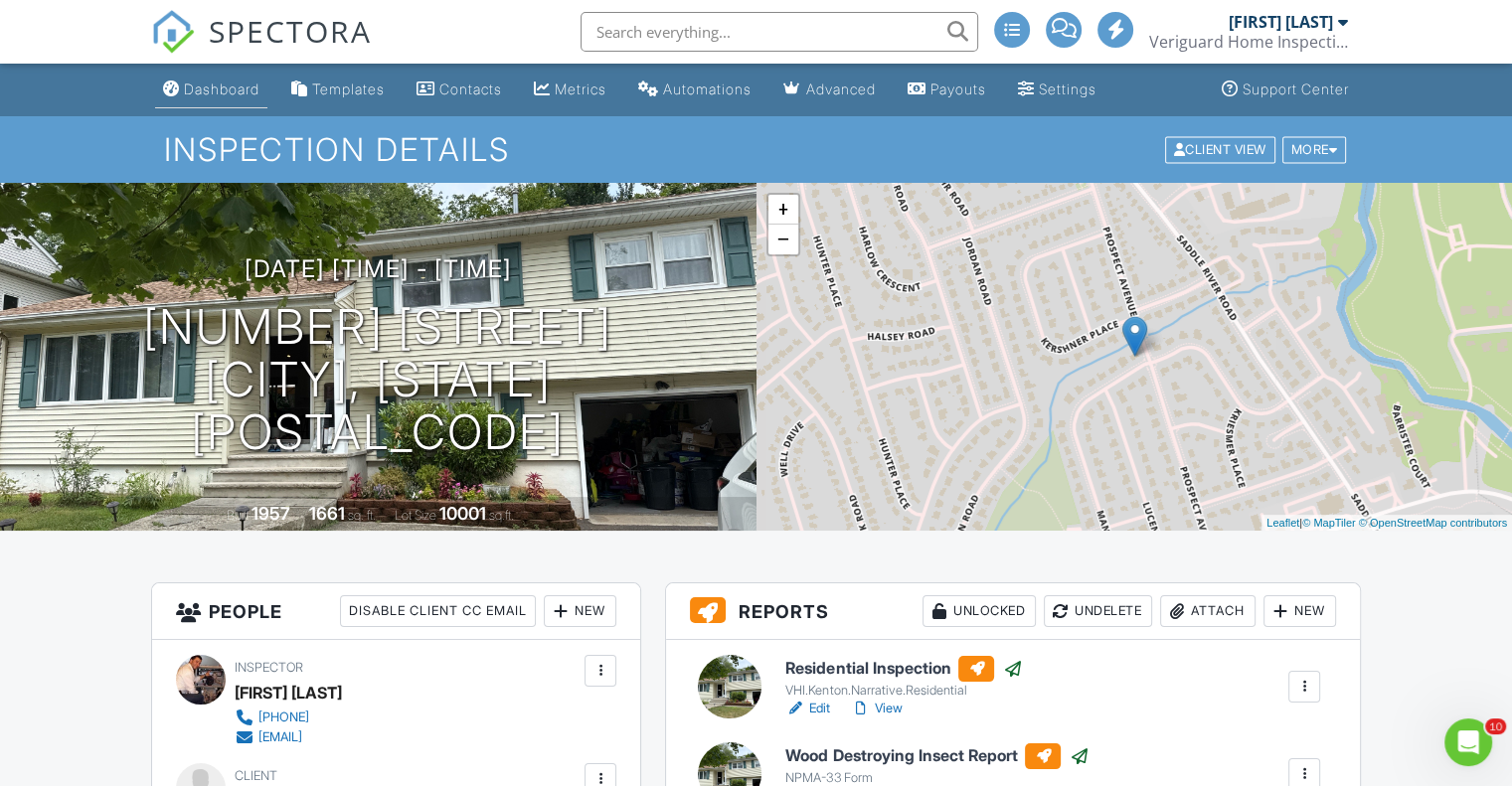 click on "Dashboard" at bounding box center [222, 88] 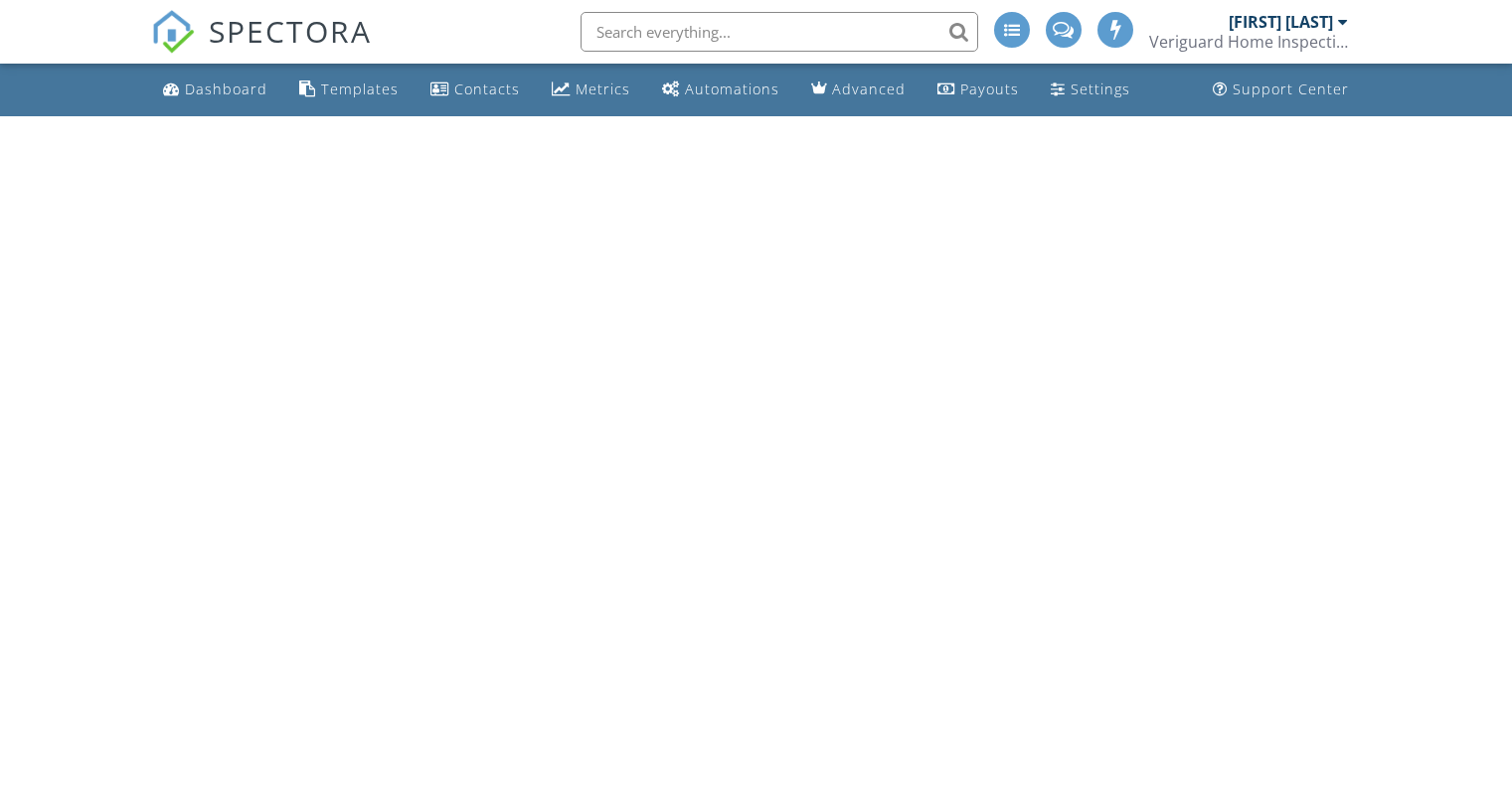 scroll, scrollTop: 0, scrollLeft: 0, axis: both 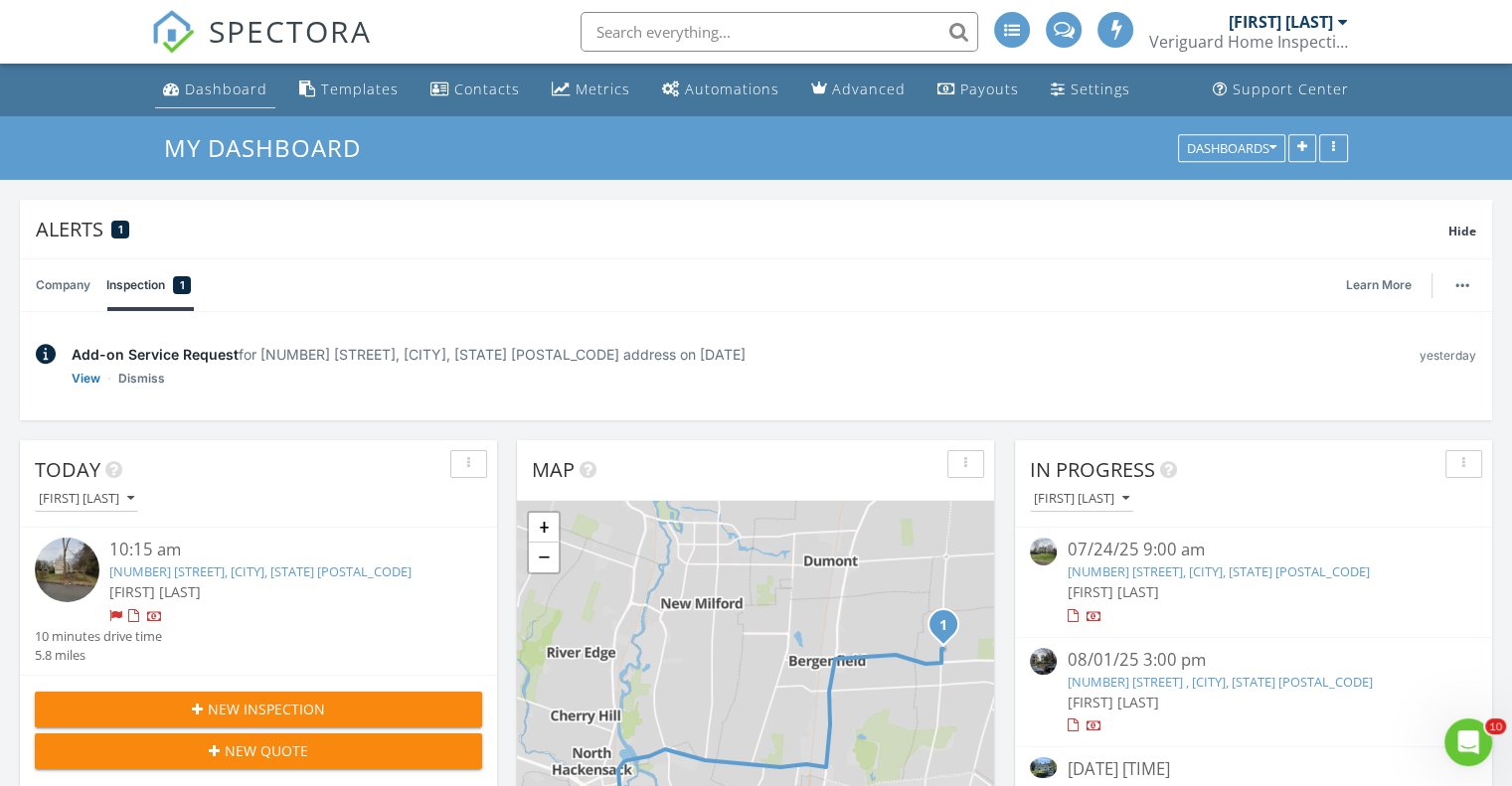 click on "Dashboard" at bounding box center (226, 88) 